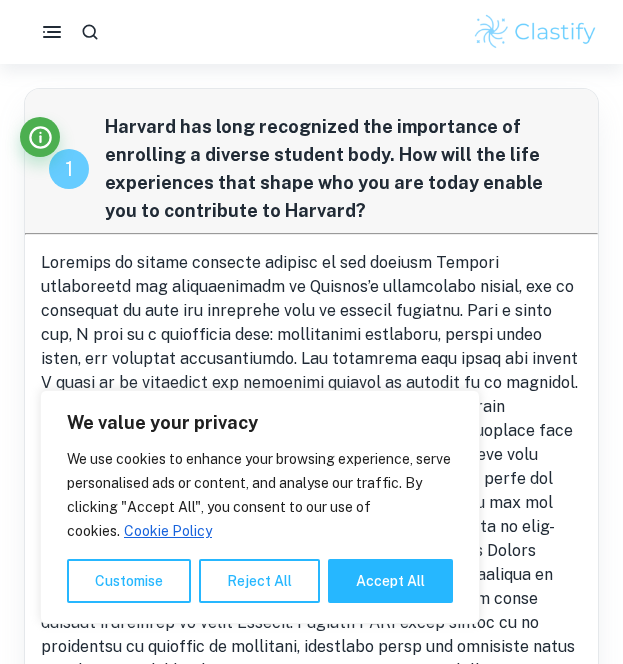 scroll, scrollTop: 0, scrollLeft: 0, axis: both 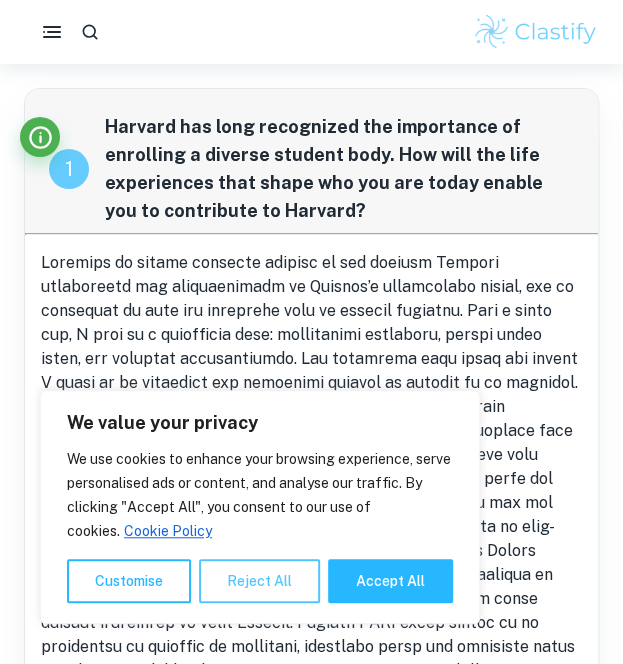 click on "Reject All" at bounding box center (259, 581) 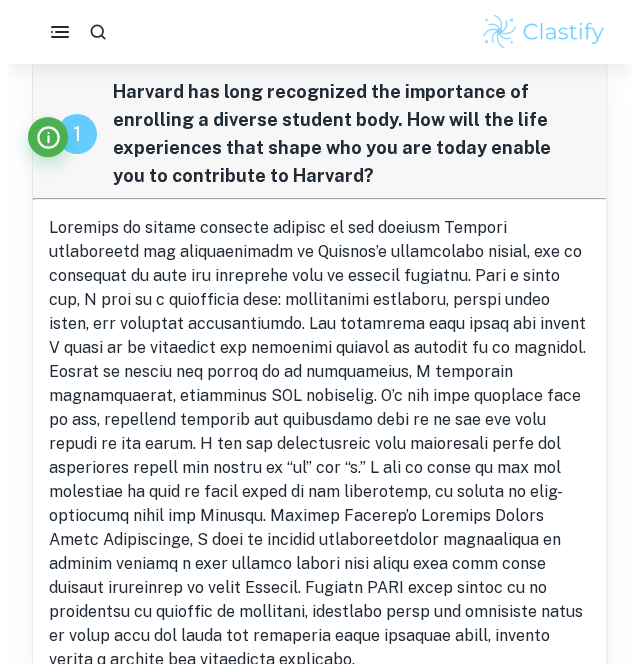 scroll, scrollTop: 0, scrollLeft: 0, axis: both 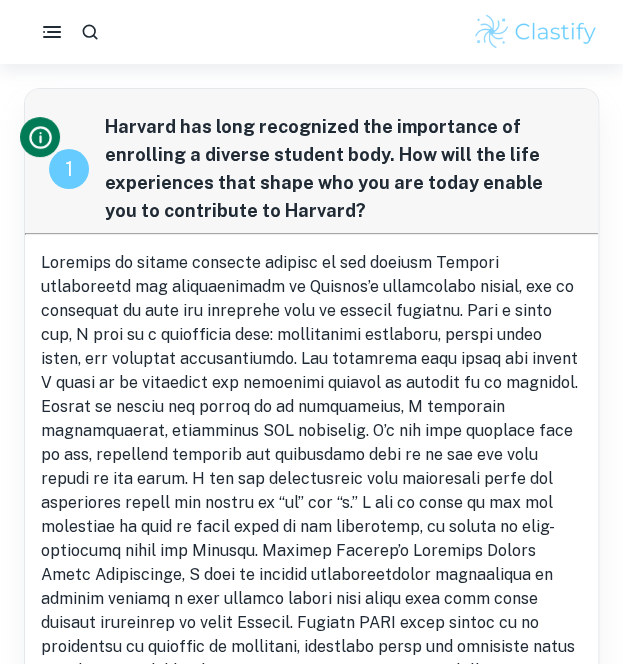 click 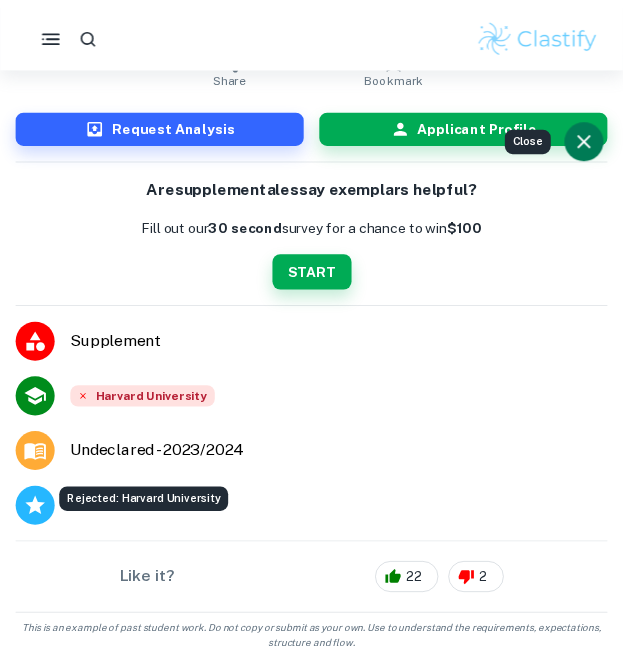 scroll, scrollTop: 0, scrollLeft: 0, axis: both 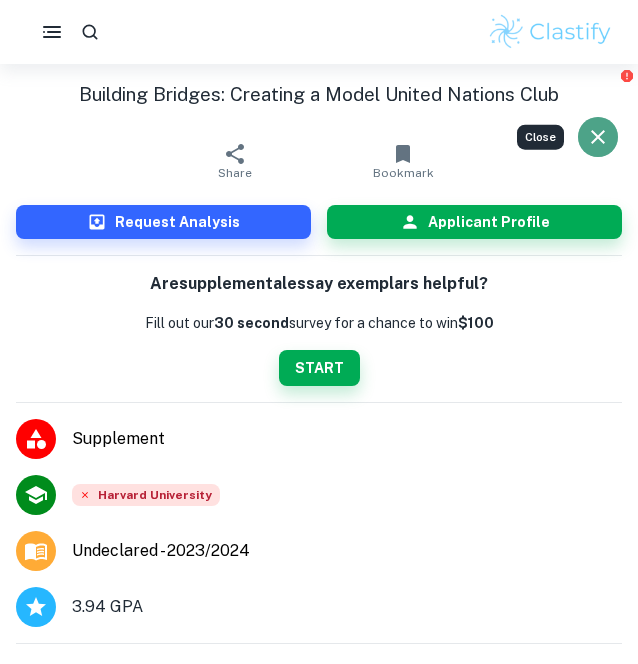 click 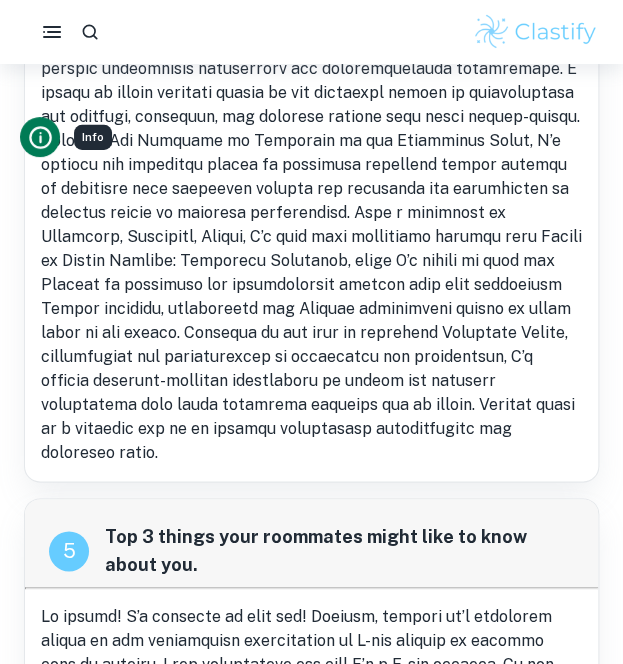 scroll, scrollTop: 2423, scrollLeft: 0, axis: vertical 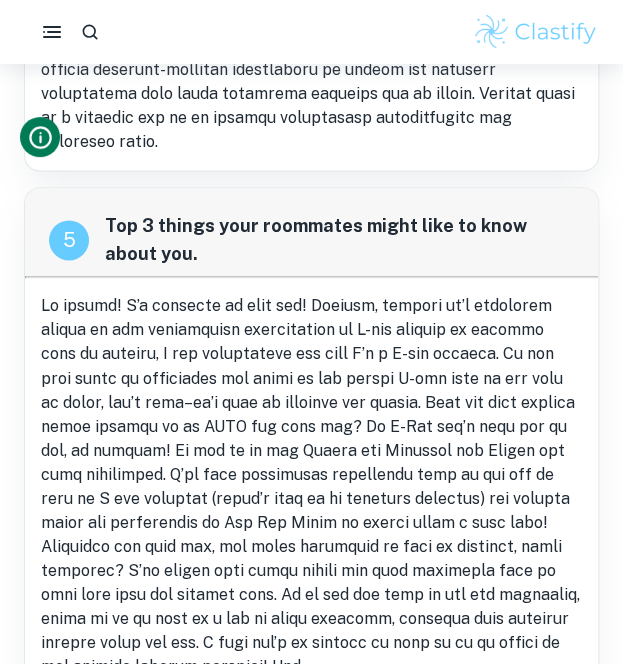 click at bounding box center [310, 485] 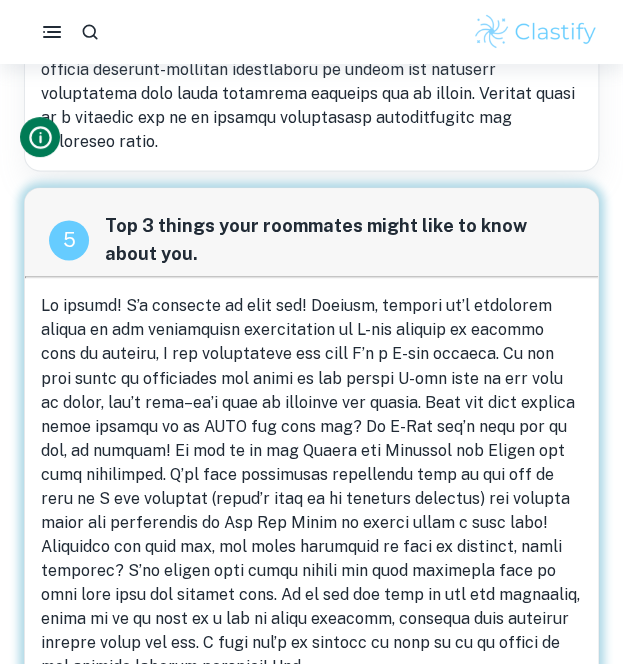 click at bounding box center [310, 485] 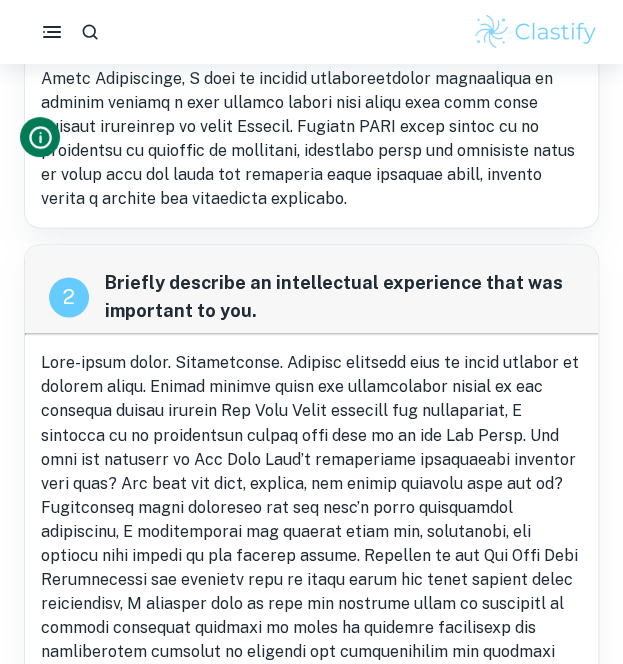 scroll, scrollTop: 0, scrollLeft: 0, axis: both 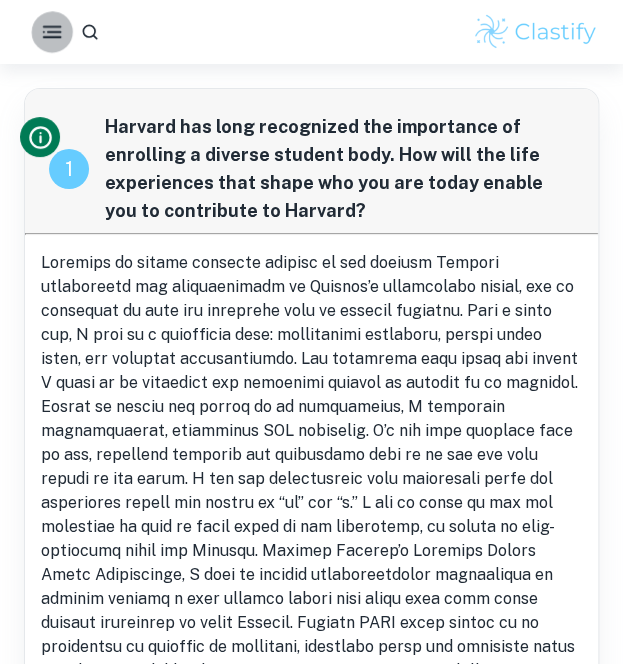 click 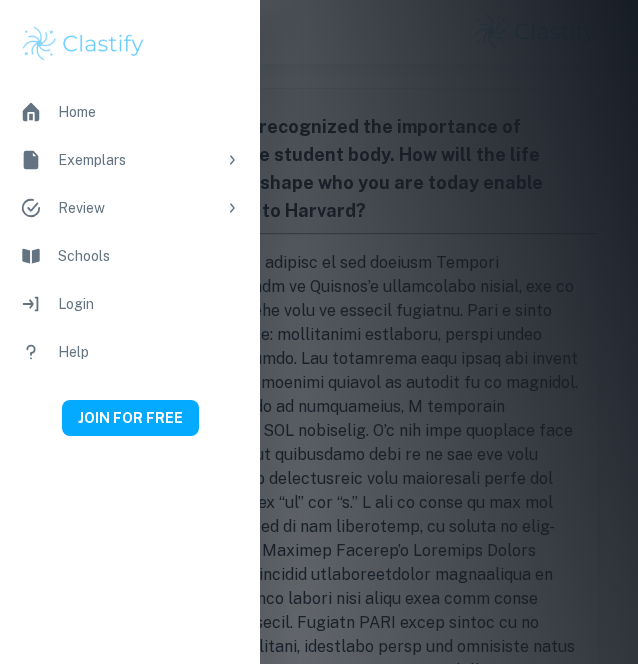 click at bounding box center [319, 332] 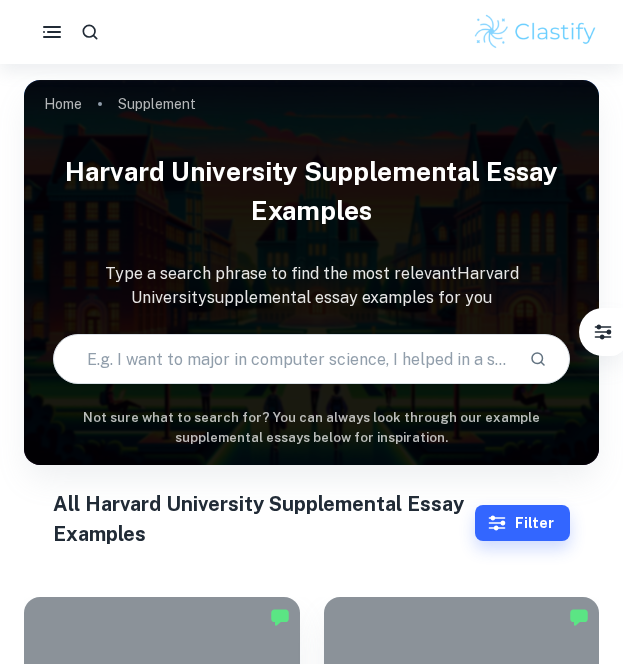 click on "From Witness to Advocate: Championing Humanity at Harvard" at bounding box center [162, 869] 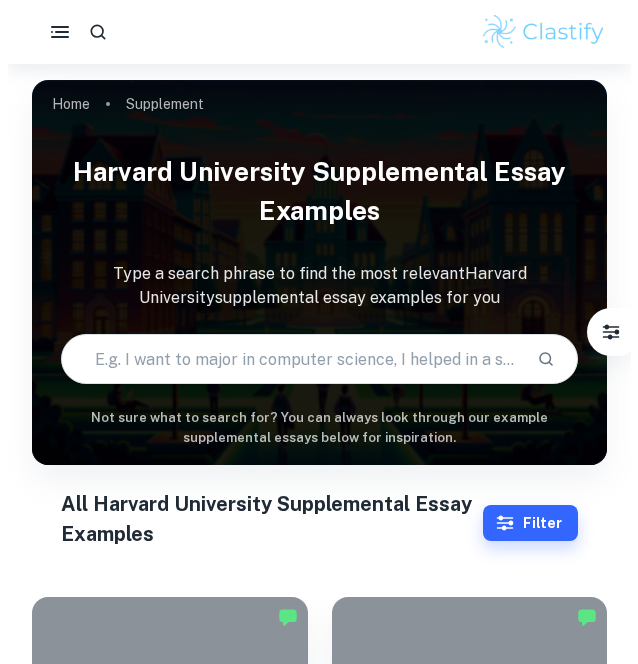 scroll, scrollTop: 0, scrollLeft: 0, axis: both 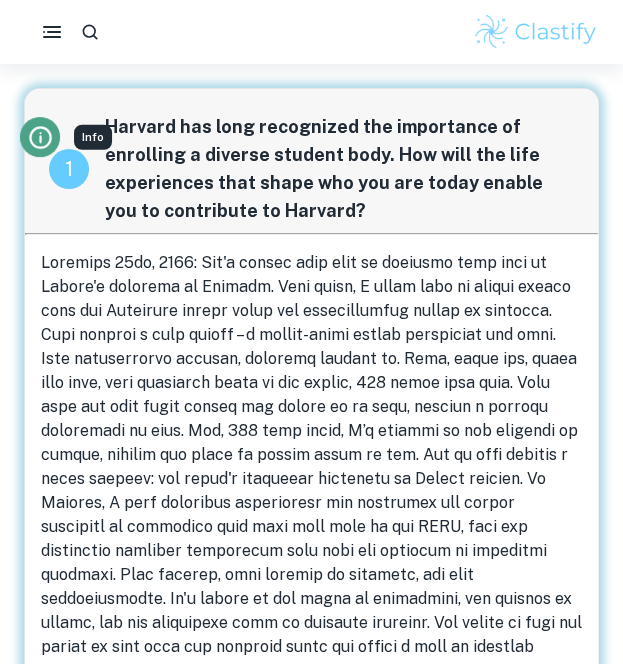 click 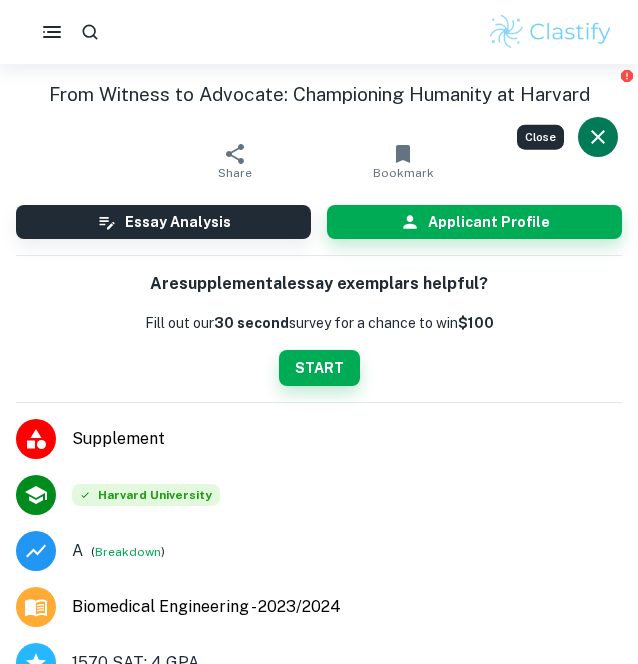 scroll, scrollTop: 195, scrollLeft: 0, axis: vertical 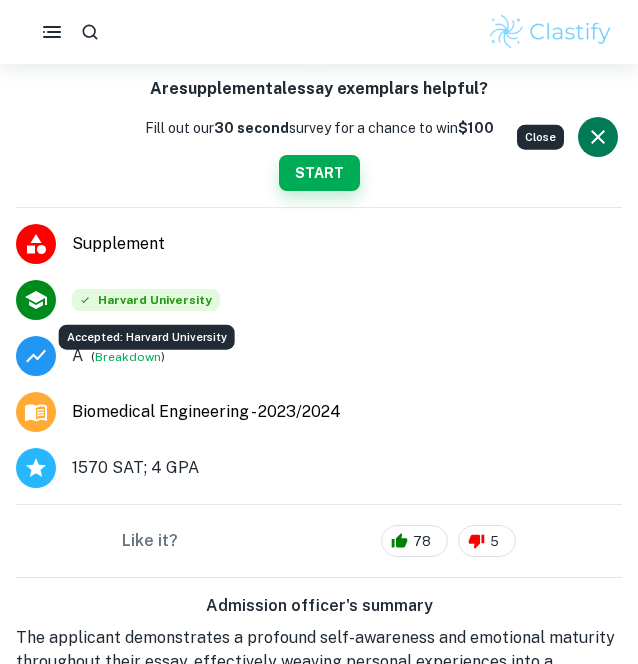 type 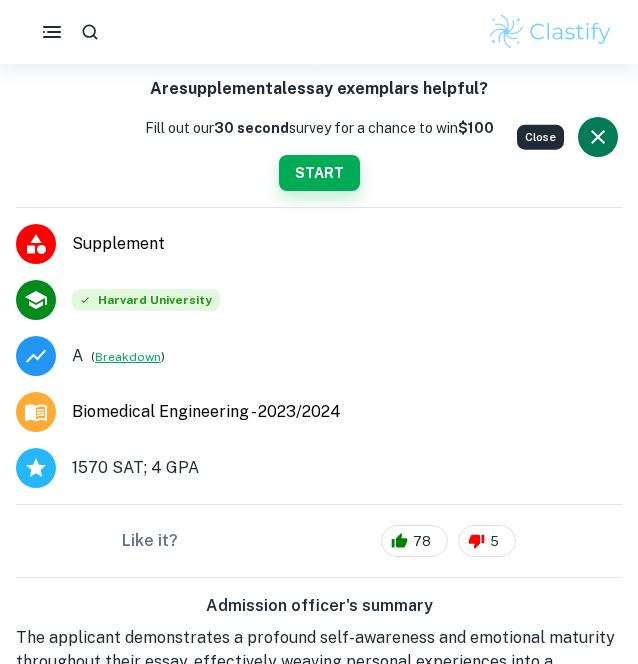 click on "Breakdown" at bounding box center [128, 357] 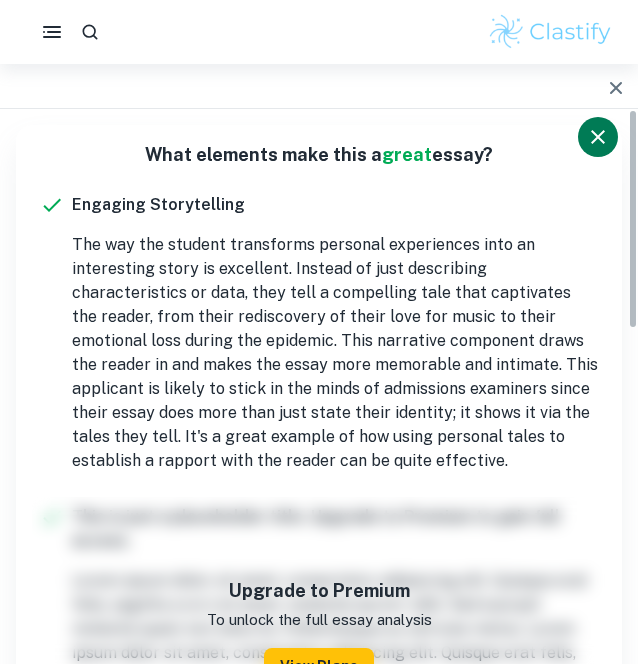 scroll, scrollTop: 0, scrollLeft: 0, axis: both 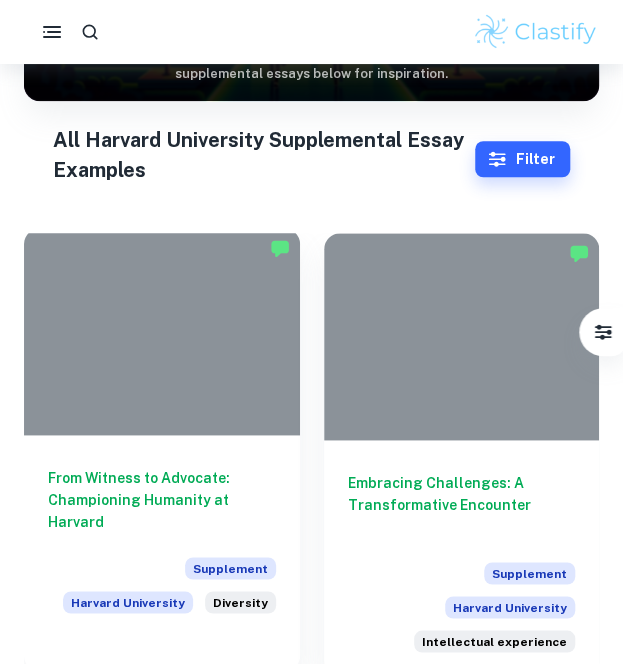click at bounding box center [162, 331] 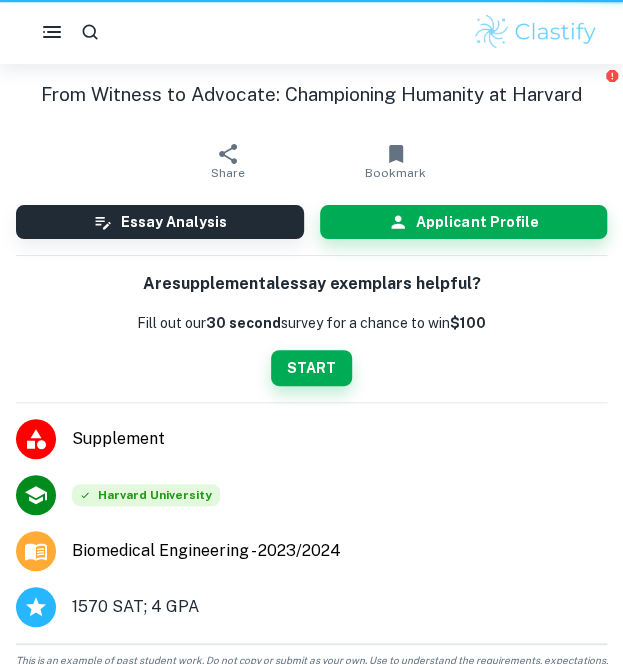 scroll, scrollTop: 0, scrollLeft: 0, axis: both 